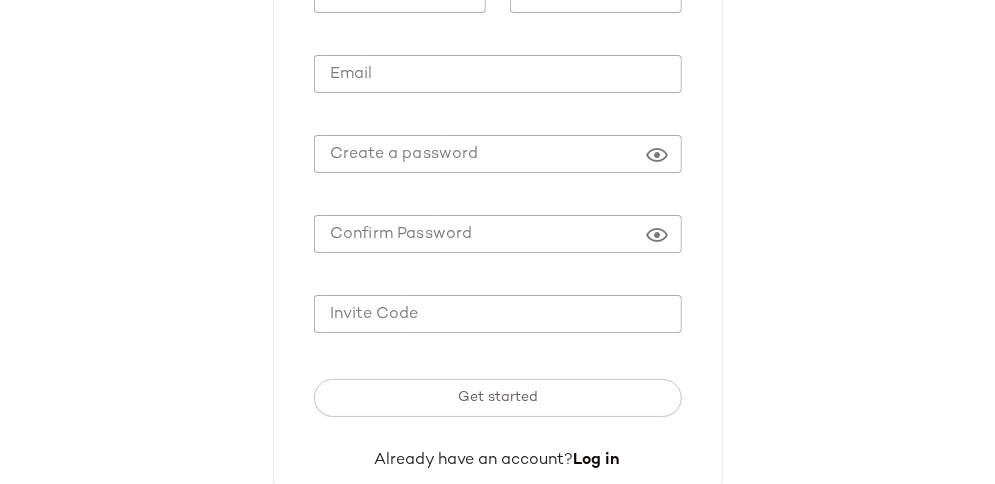 scroll, scrollTop: 255, scrollLeft: 0, axis: vertical 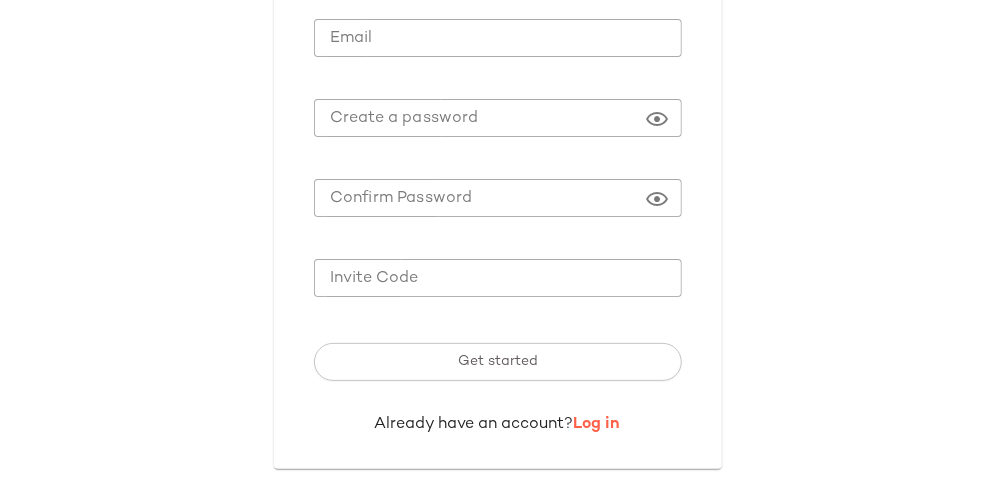 type on "**********" 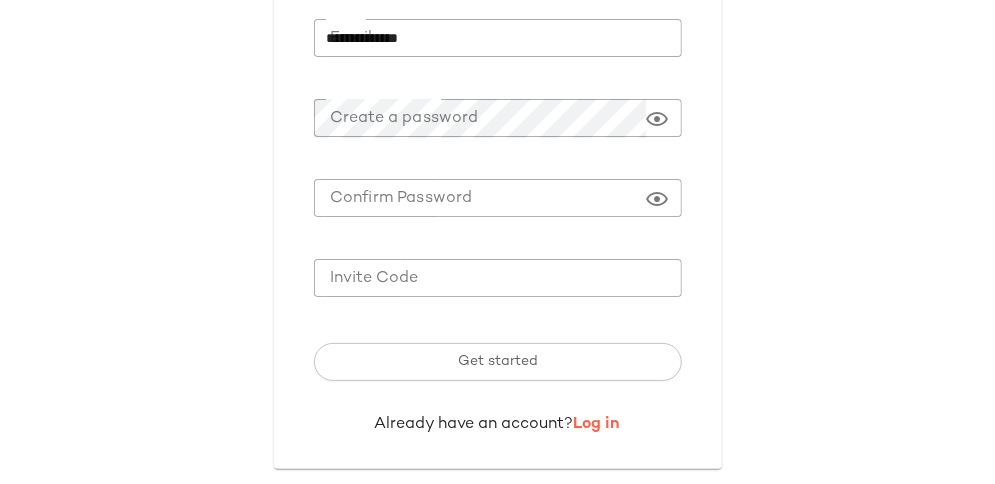 click on "Log in" at bounding box center [597, 424] 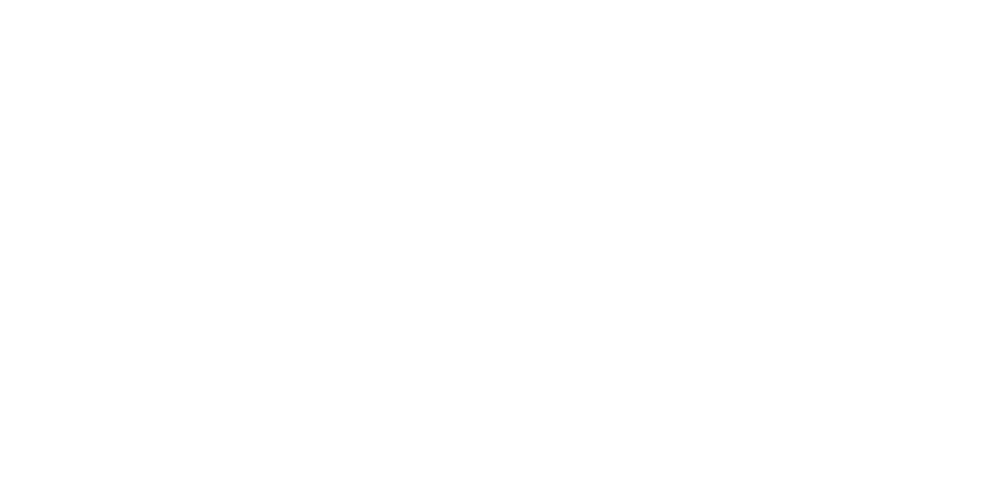 scroll, scrollTop: 0, scrollLeft: 0, axis: both 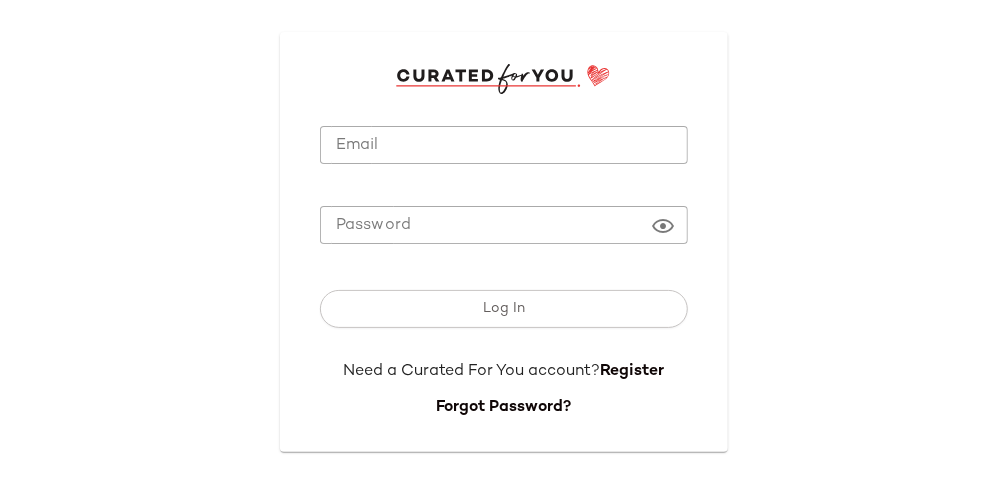 type on "**********" 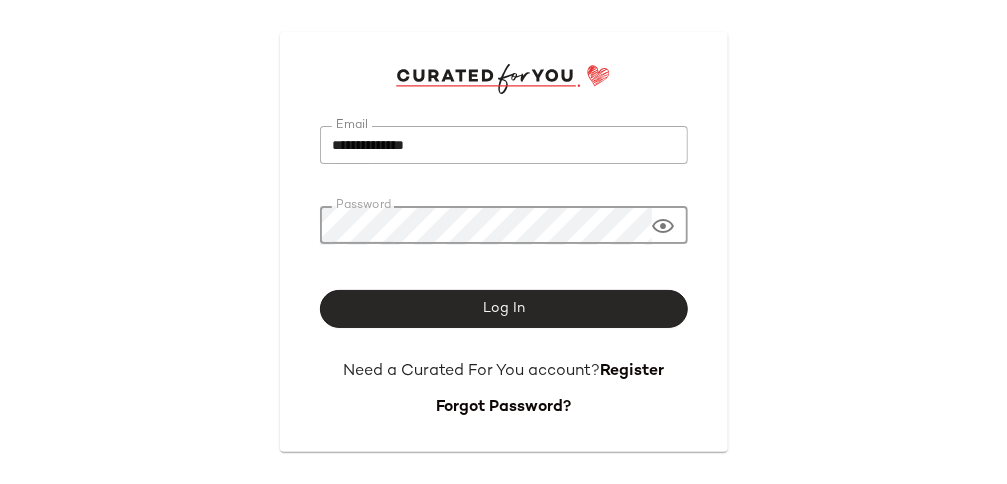 click on "Log In" at bounding box center [504, 309] 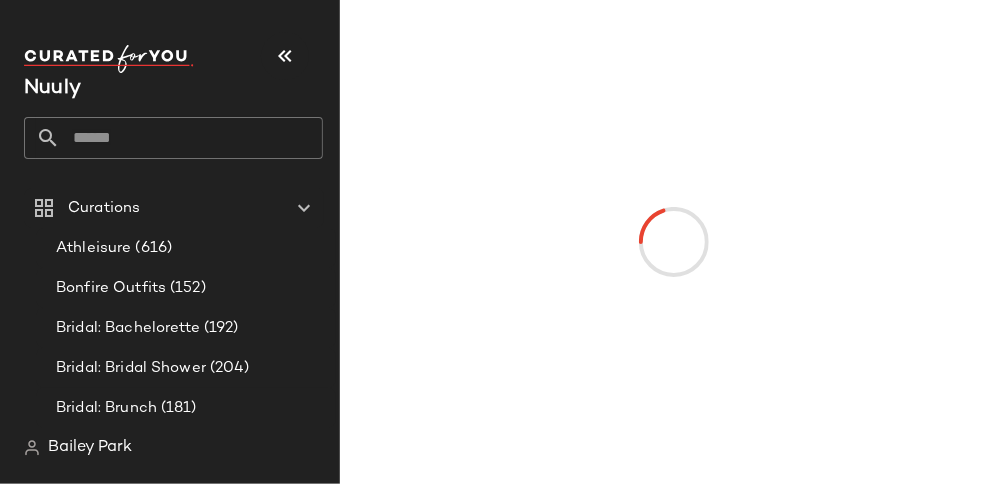 click 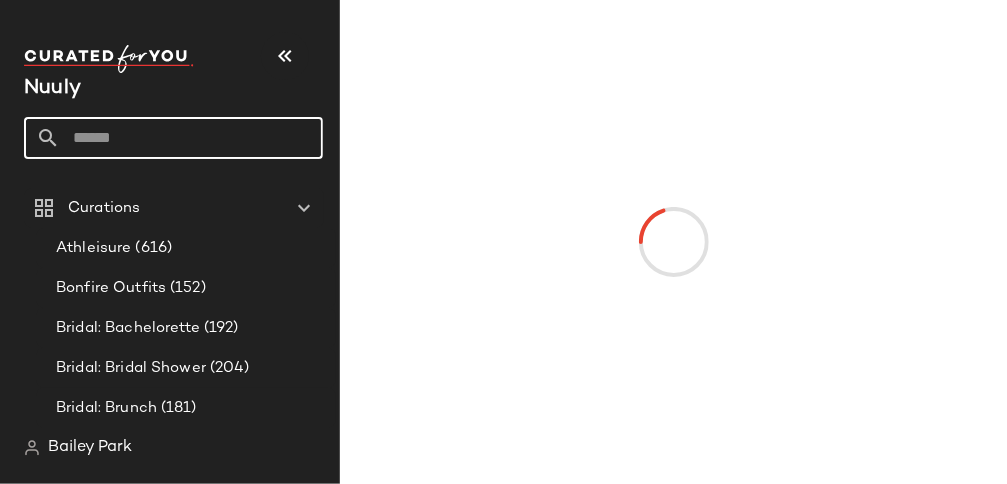 type on "*" 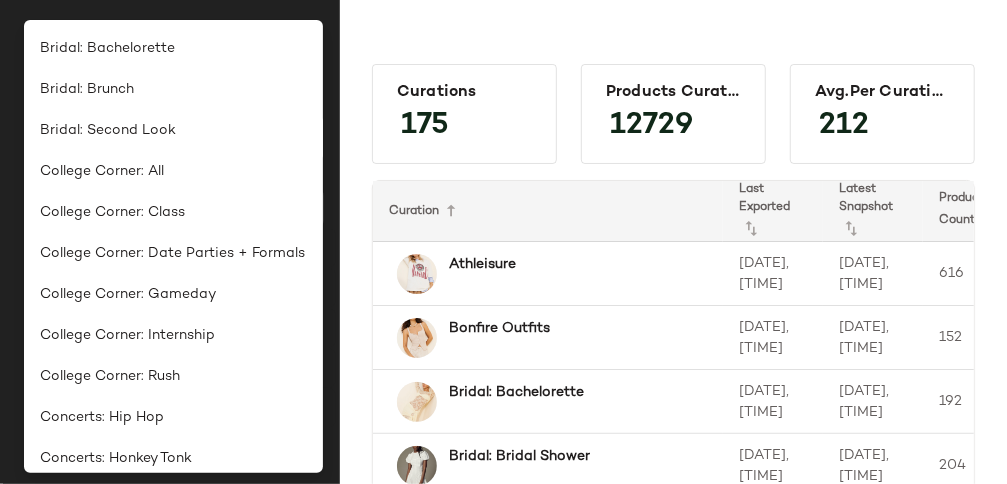 type on "*" 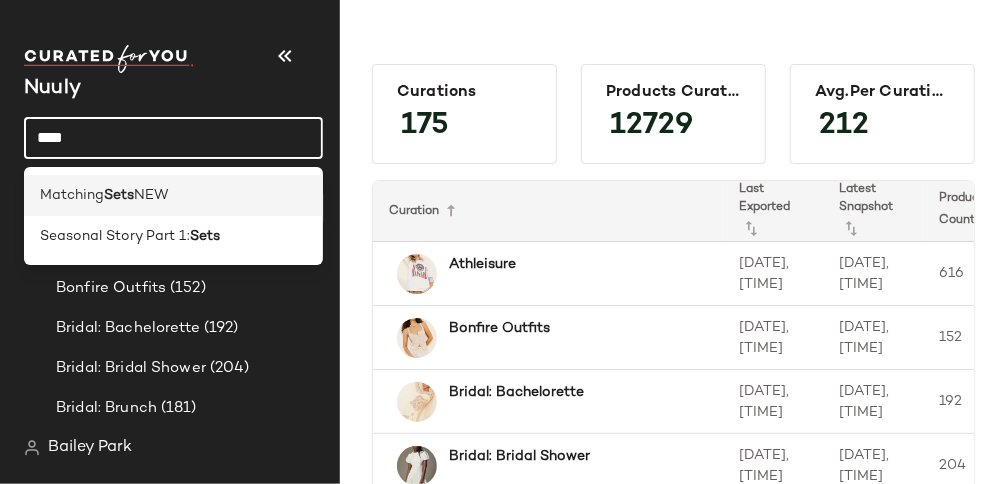 type on "****" 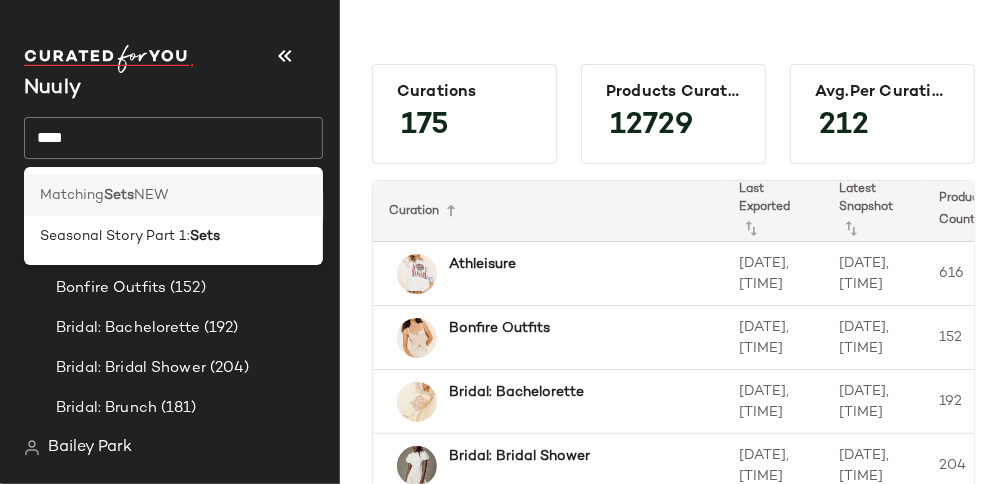 click on "NEW" at bounding box center (151, 195) 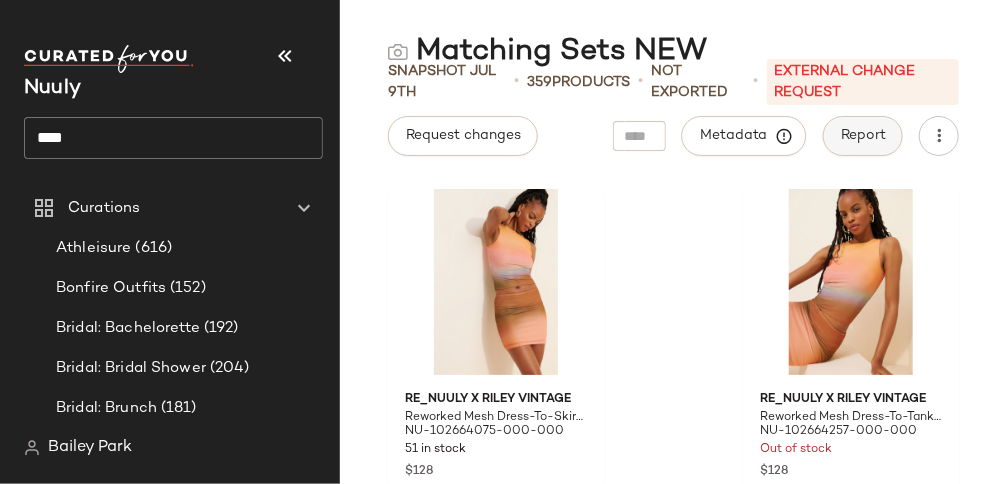 click on "Report" 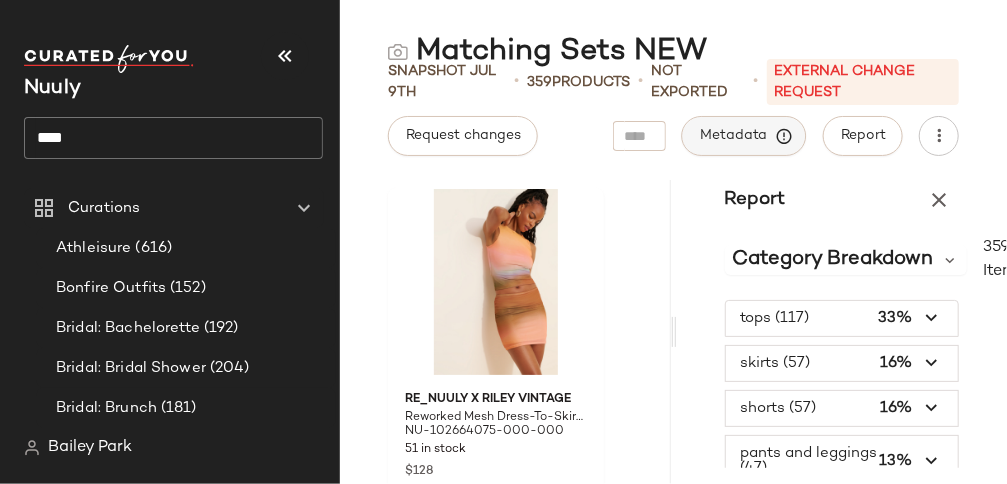 click on "Metadata" 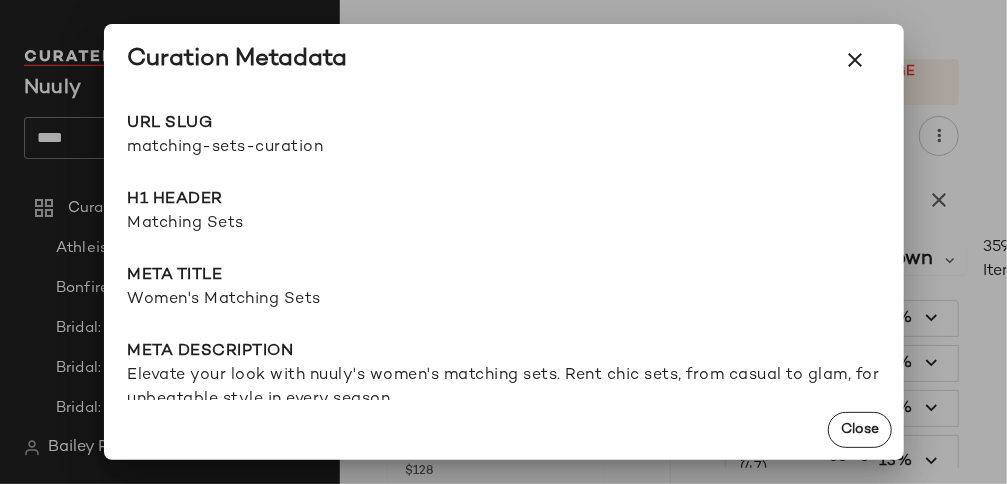 click on "matching-sets-curation" at bounding box center [316, 148] 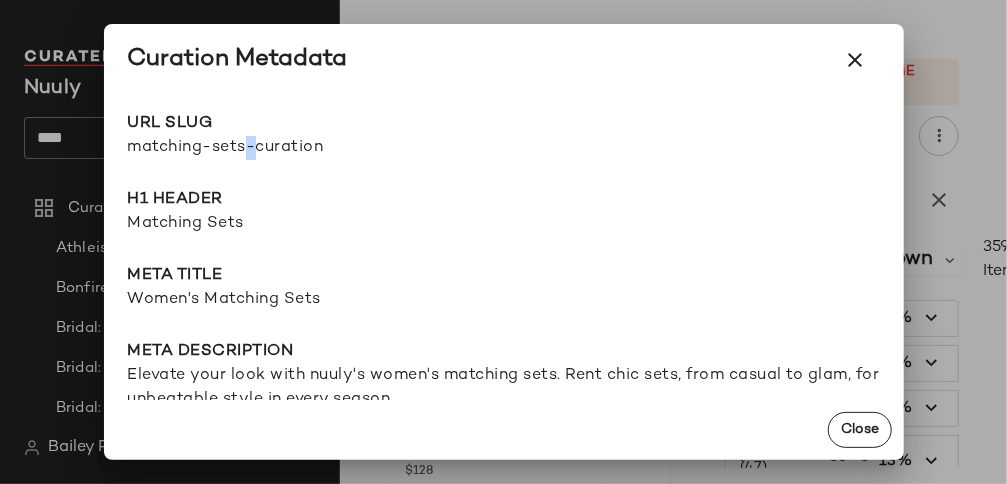 click on "matching-sets-curation" at bounding box center [316, 148] 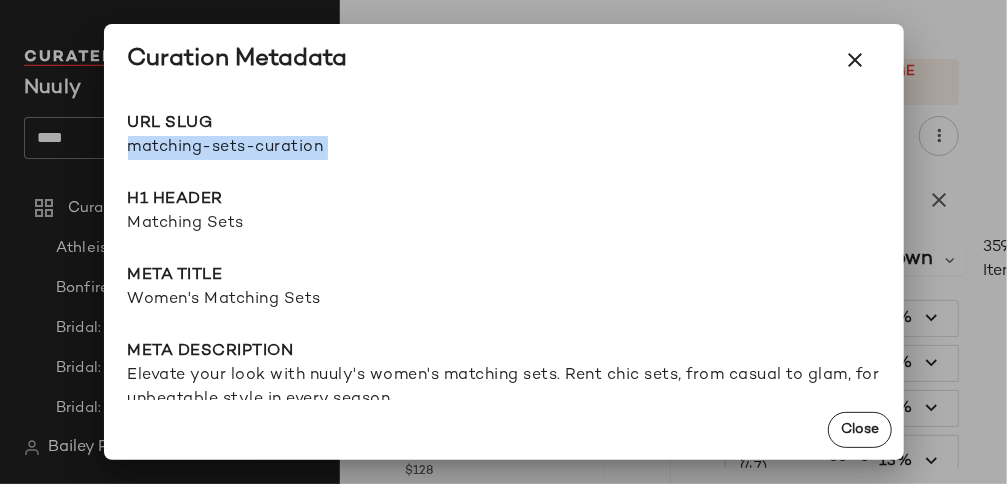 click on "matching-sets-curation" at bounding box center [316, 148] 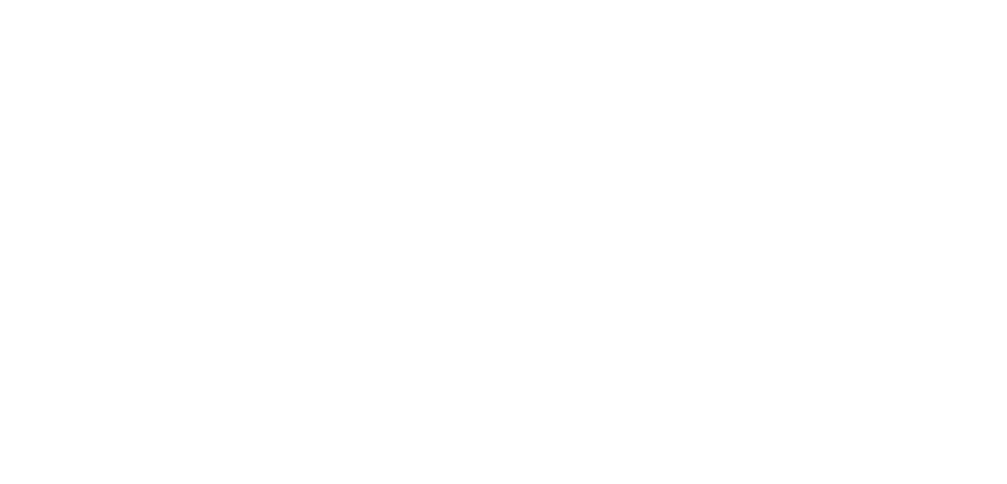 scroll, scrollTop: 0, scrollLeft: 0, axis: both 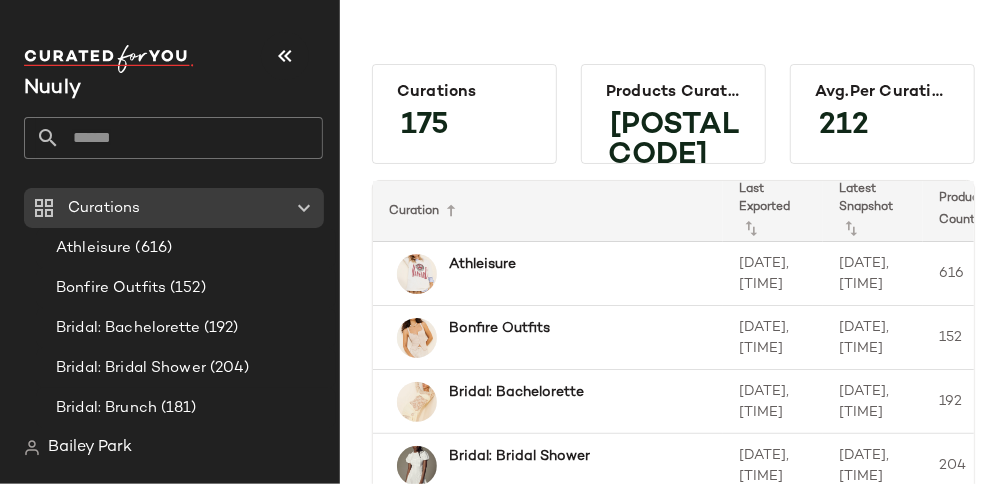 click 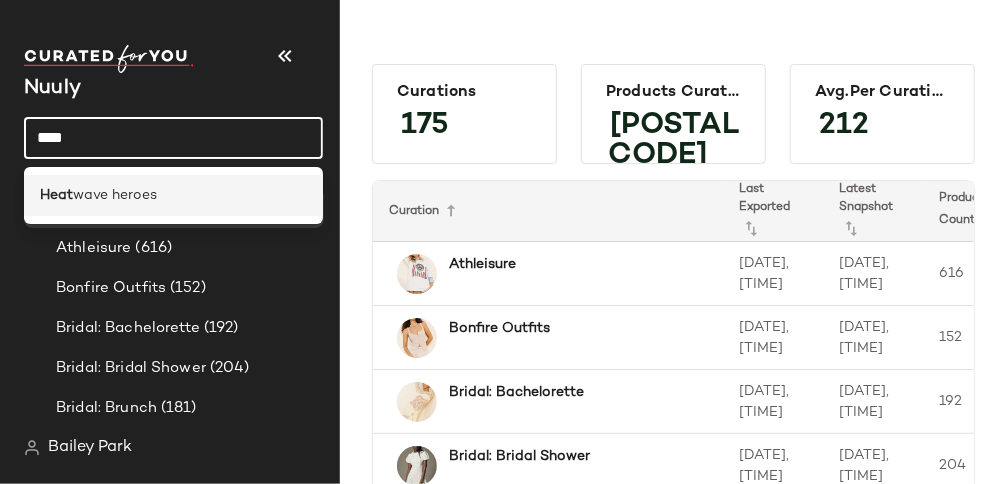 type on "****" 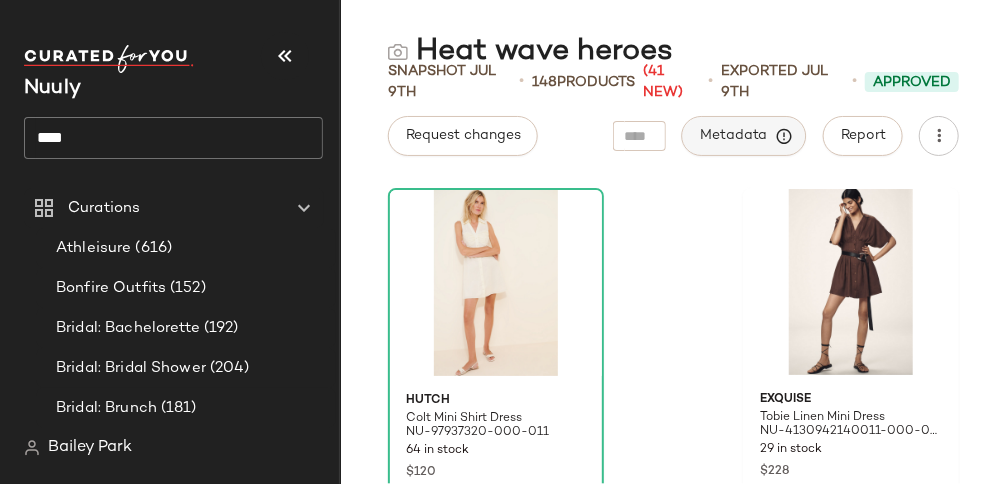click on "Metadata" at bounding box center [744, 136] 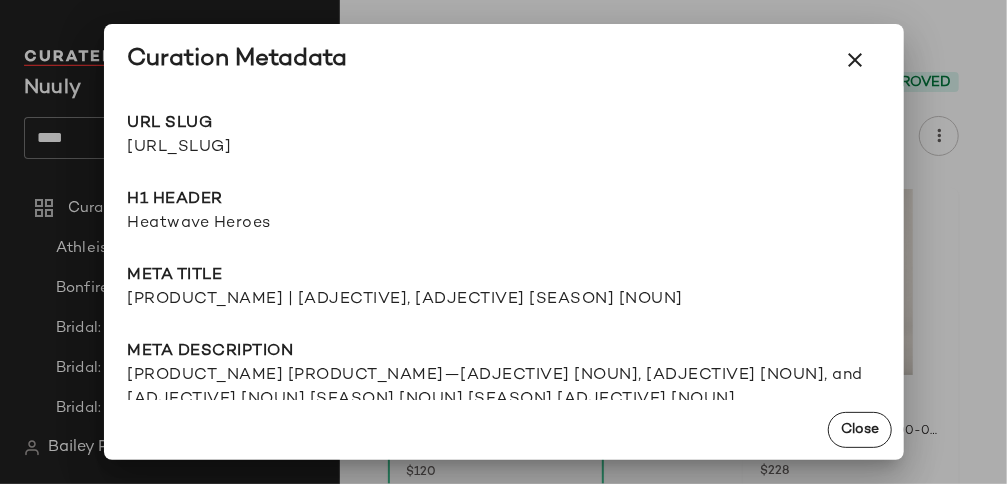 click on "heatwave-heroes-curation" at bounding box center (316, 148) 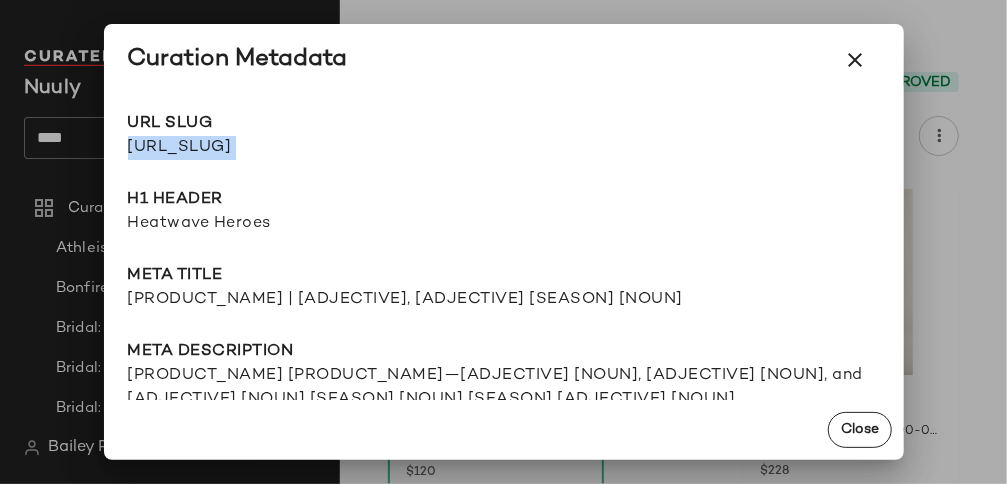 click on "heatwave-heroes-curation" at bounding box center (316, 148) 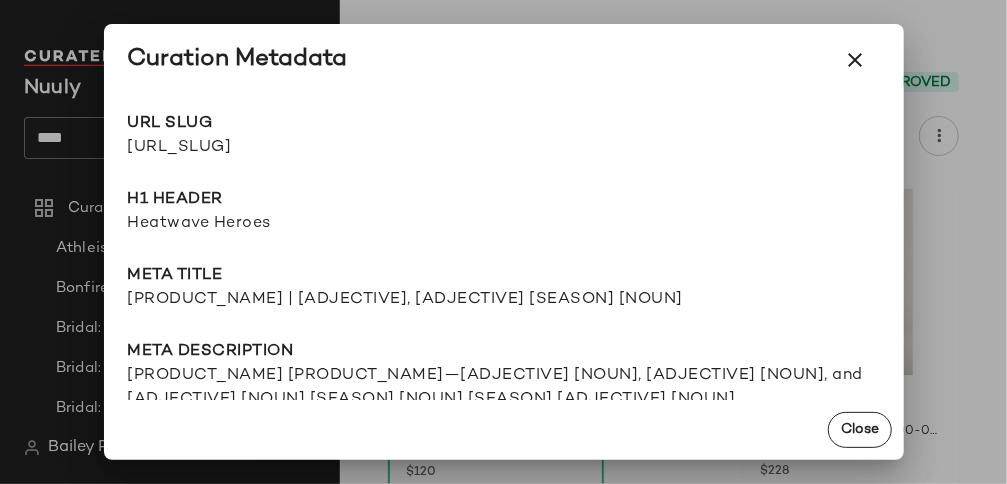click at bounding box center [503, 242] 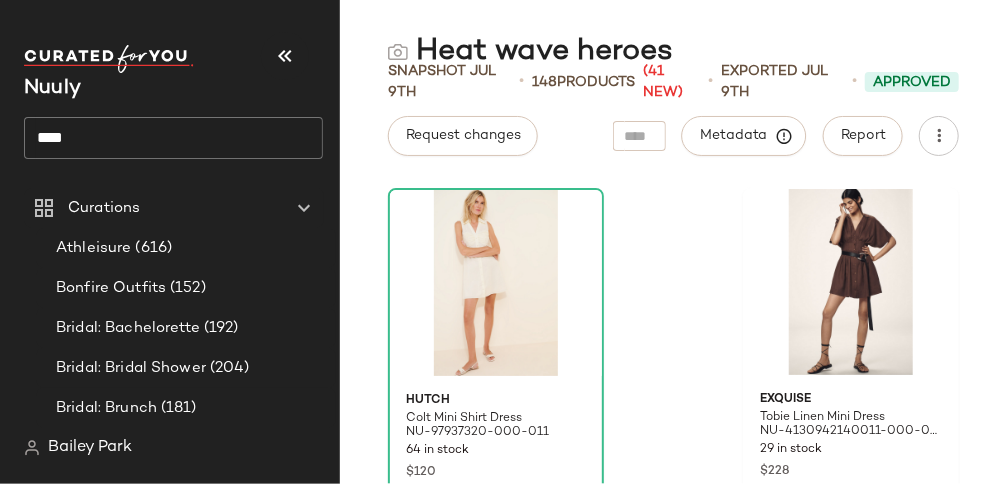 click on "****" 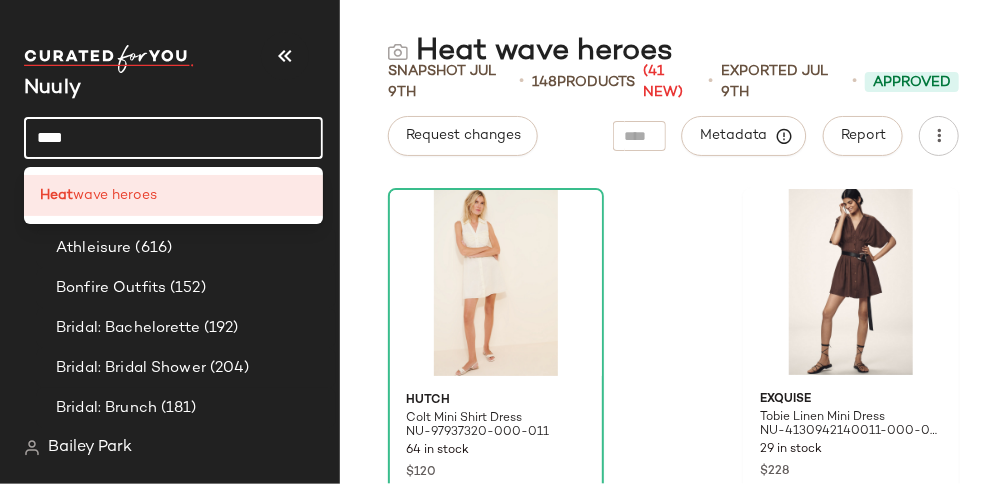 click on "****" 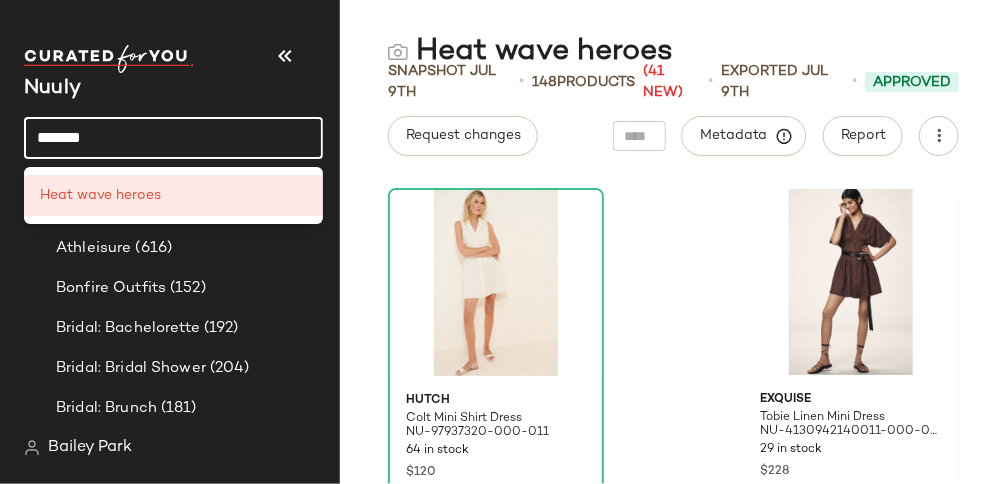 type on "*******" 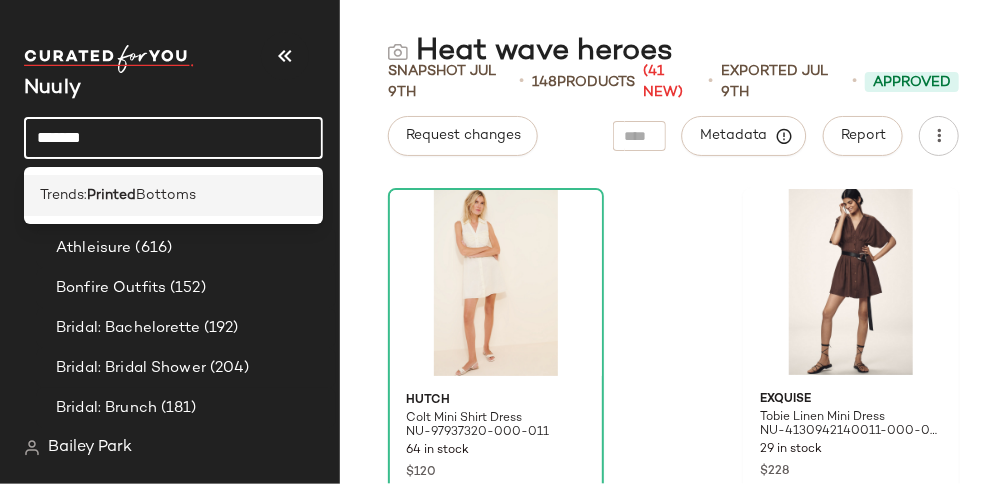click on "Printed" at bounding box center [111, 195] 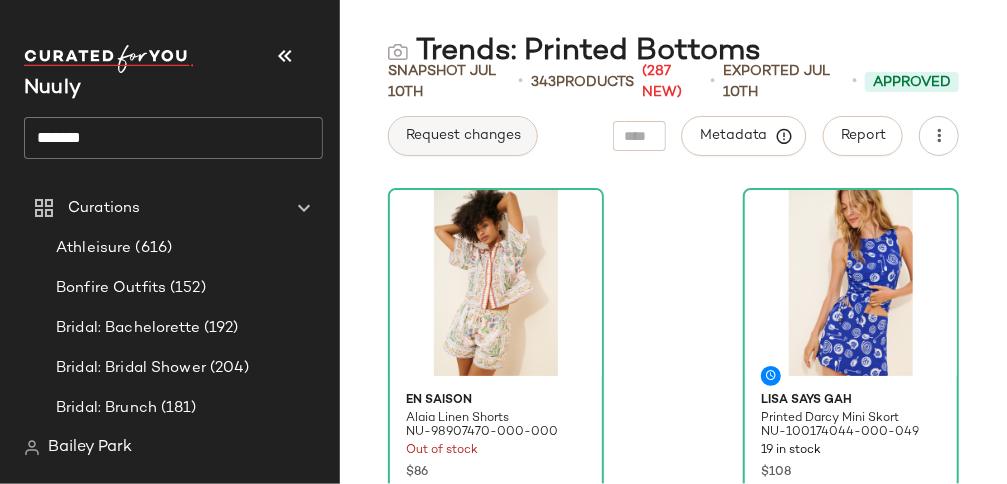 click on "Request changes" 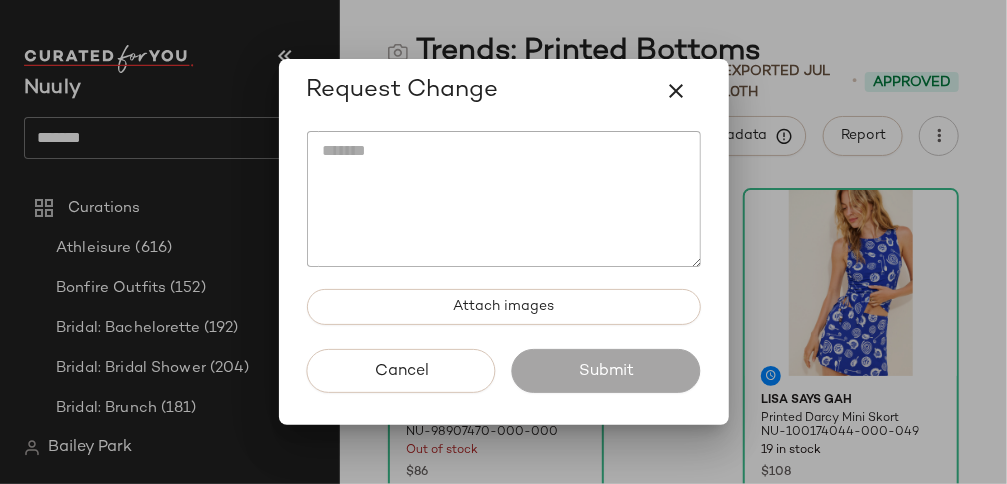 click 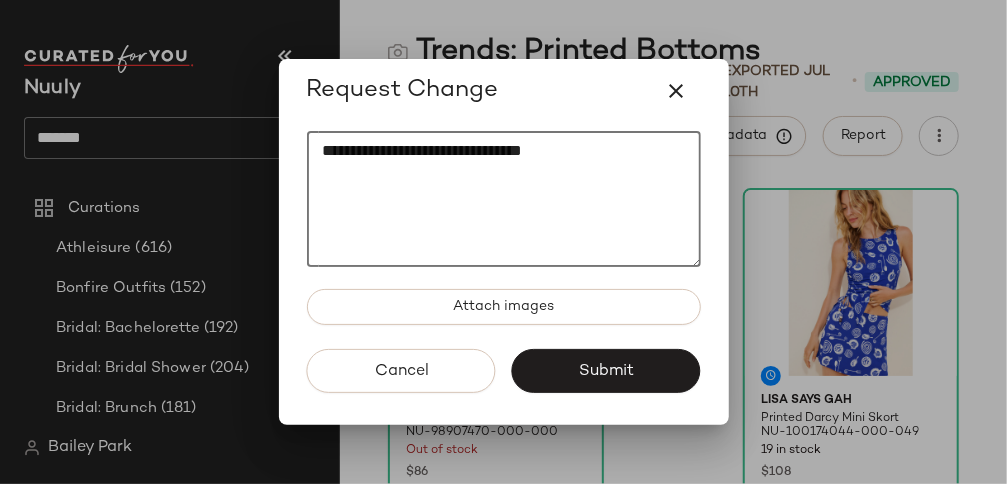 paste on "********" 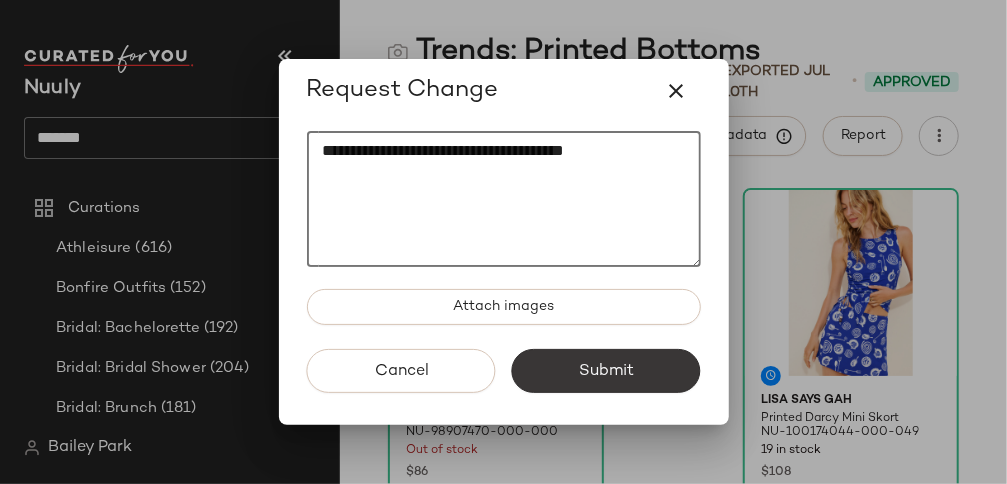 type on "**********" 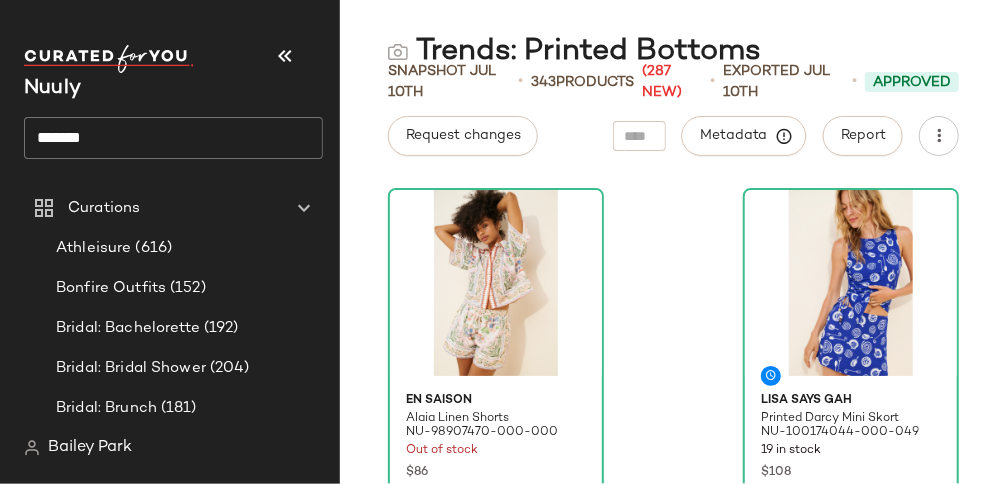 click on "*******" 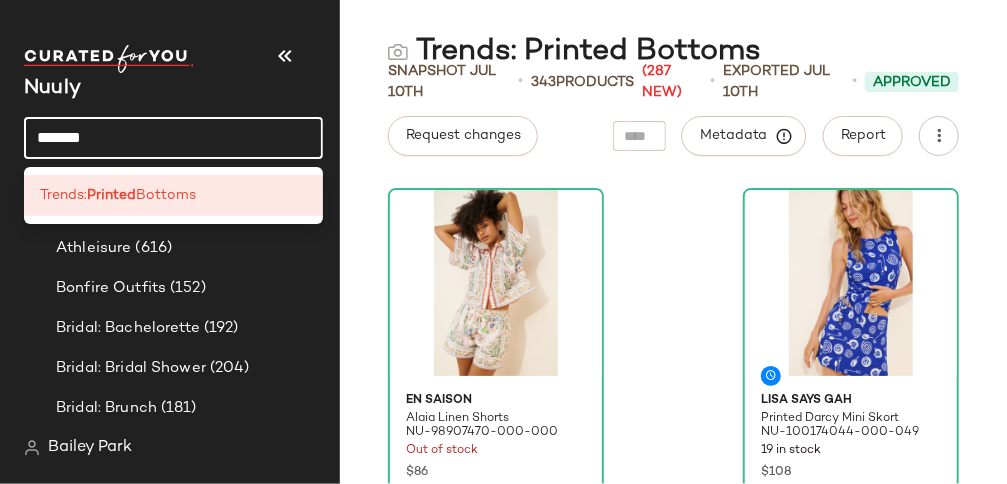 click on "*******" 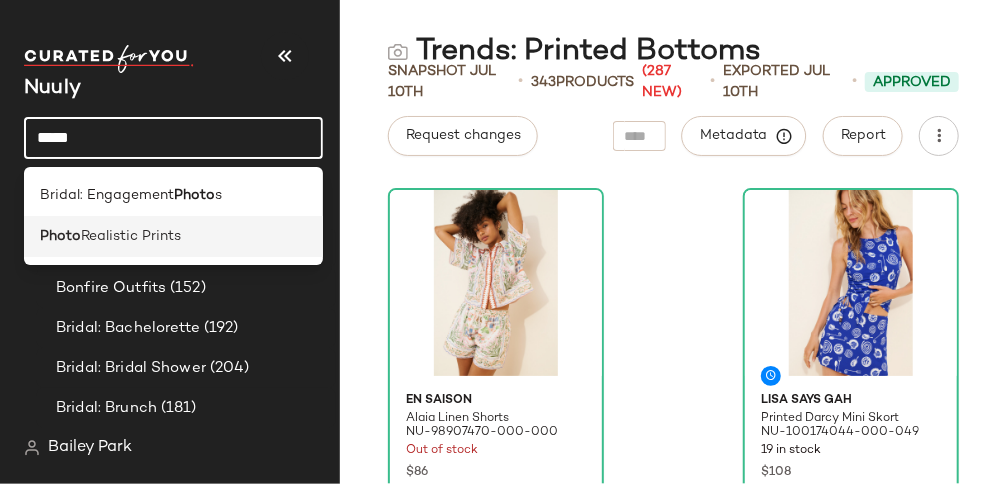 type on "*****" 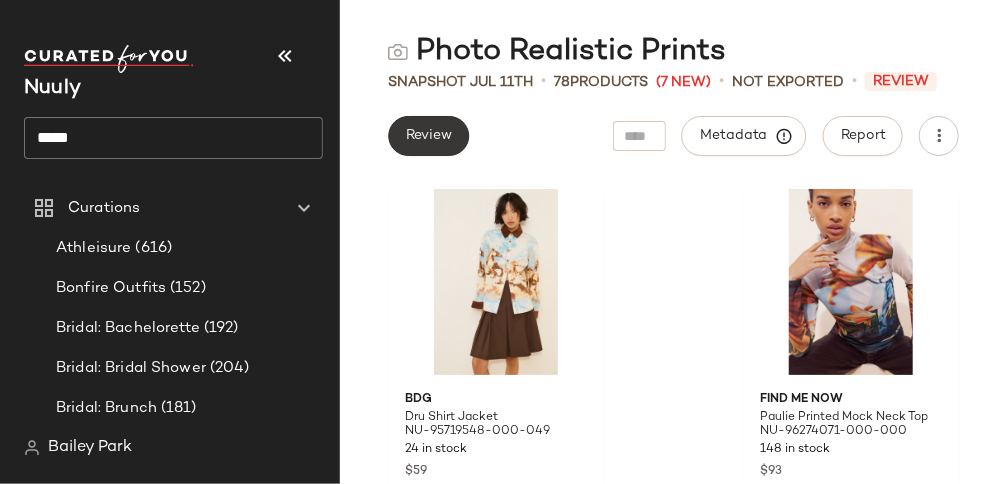 click on "Review" 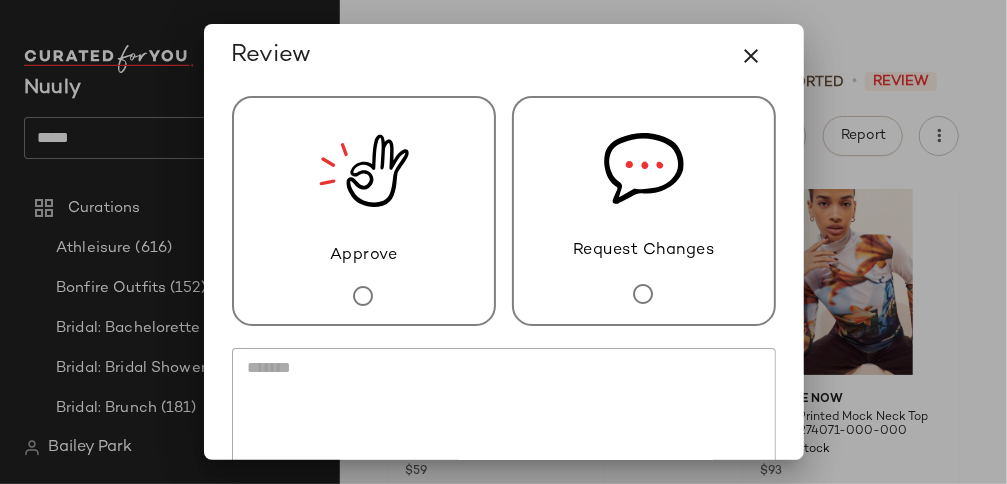 click 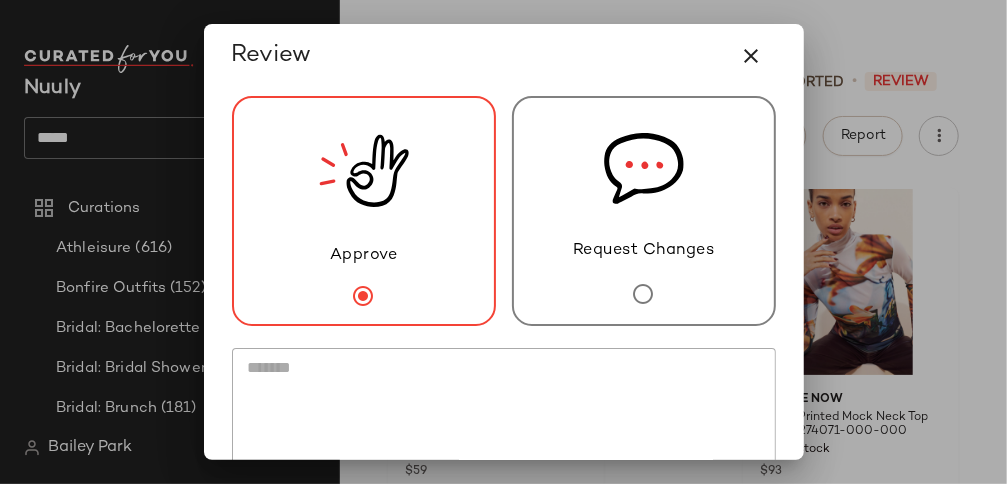 click at bounding box center [504, 341] 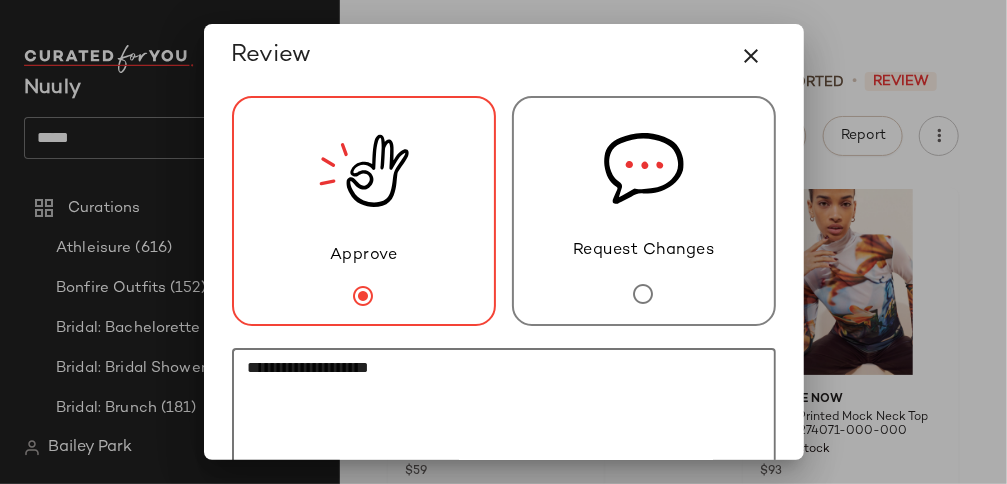 paste on "**********" 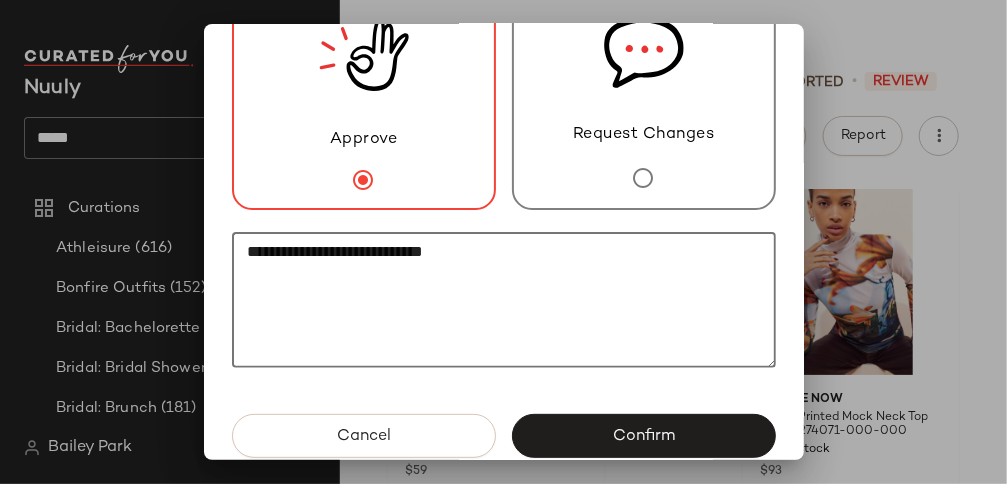 scroll, scrollTop: 145, scrollLeft: 0, axis: vertical 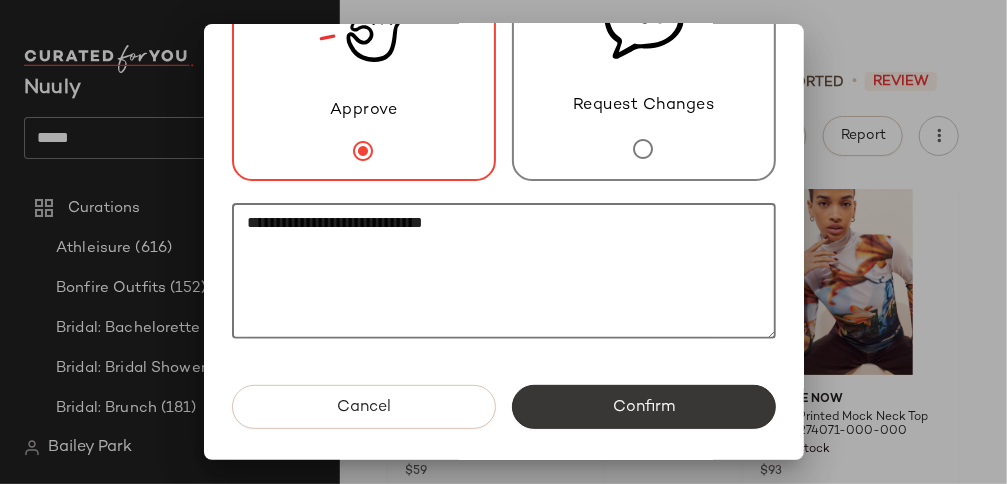 type on "**********" 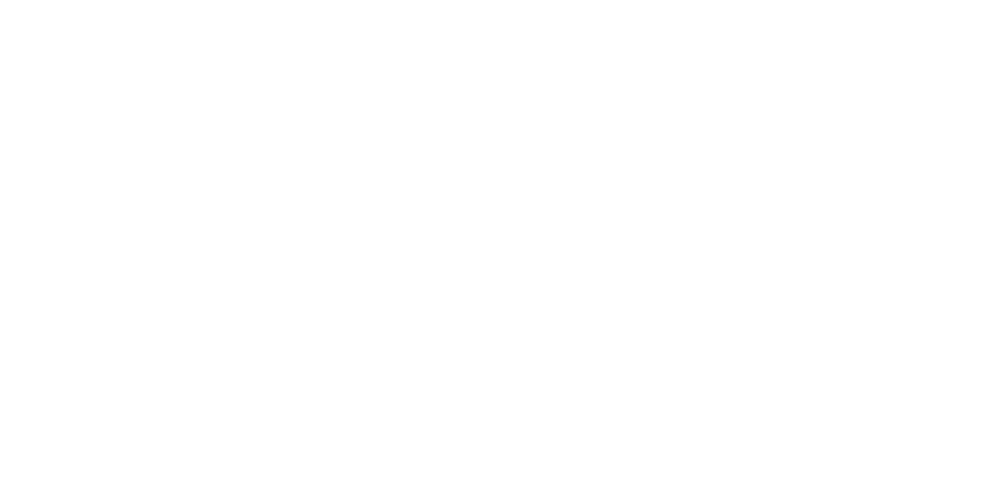 scroll, scrollTop: 0, scrollLeft: 0, axis: both 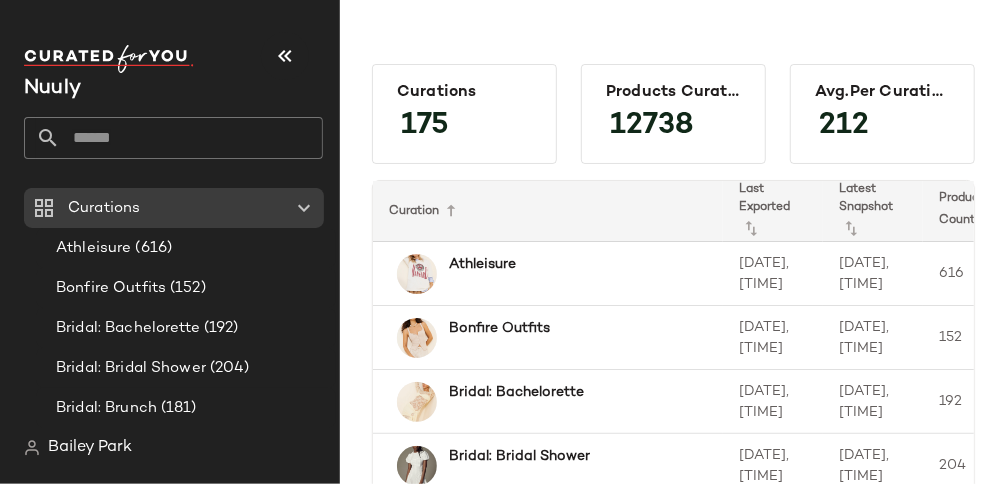 click 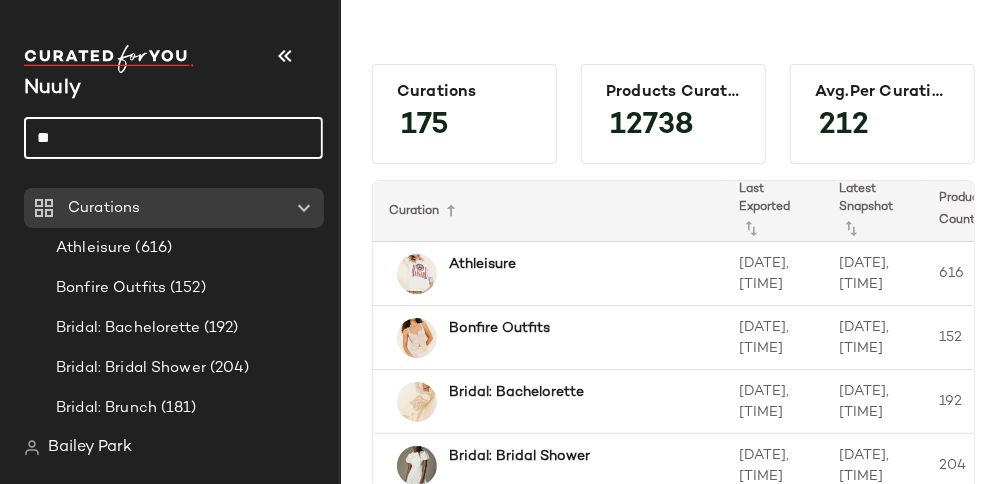 type on "*" 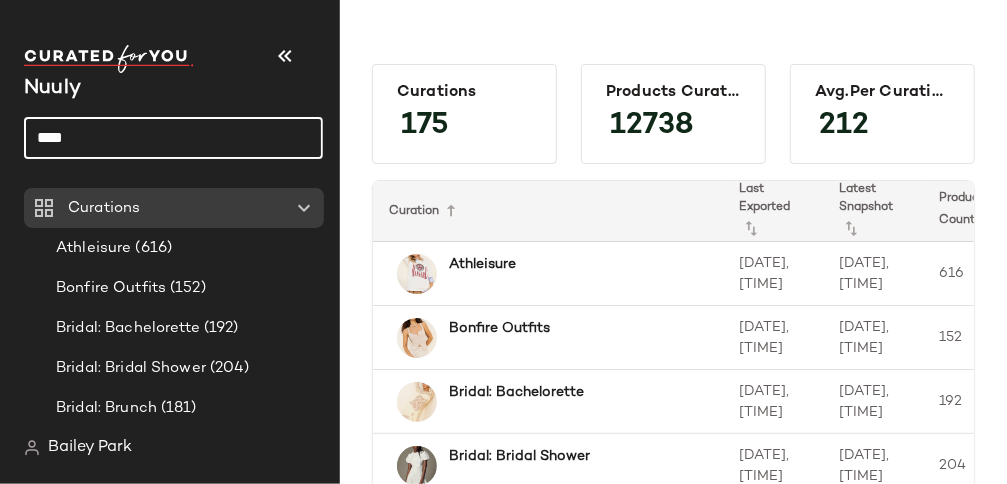 type on "****" 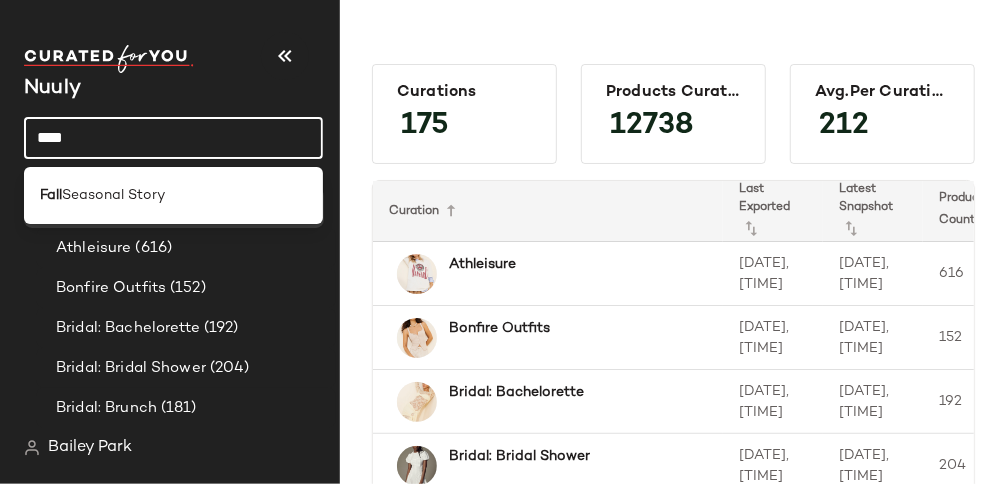 click on "****" 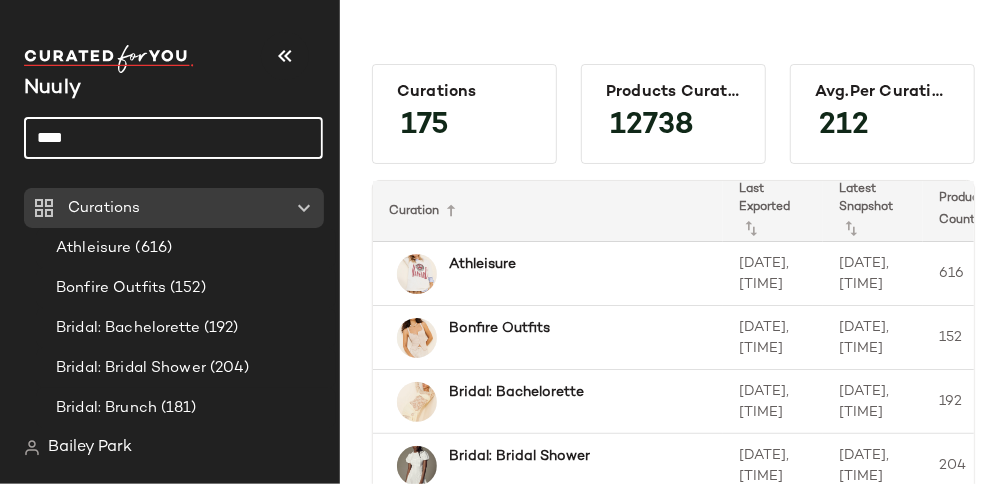click on "****" 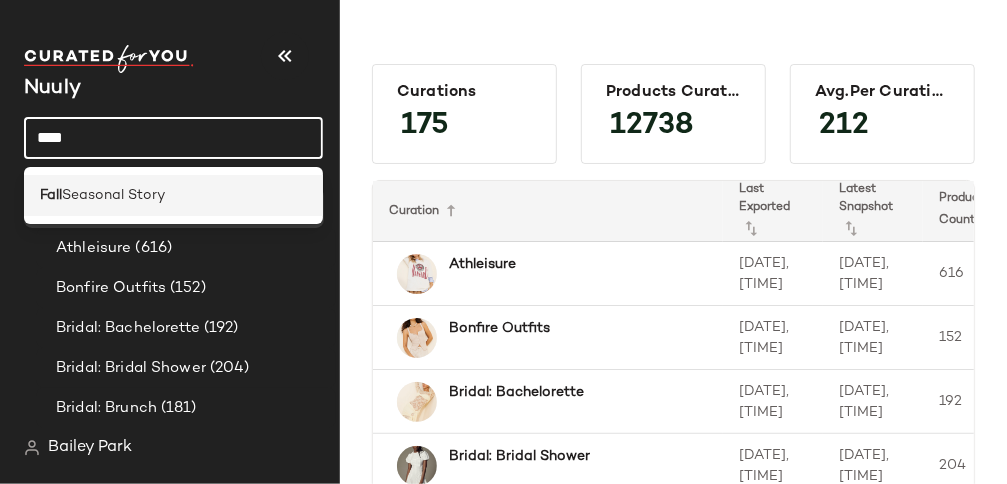click on "Fall  Seasonal Story" 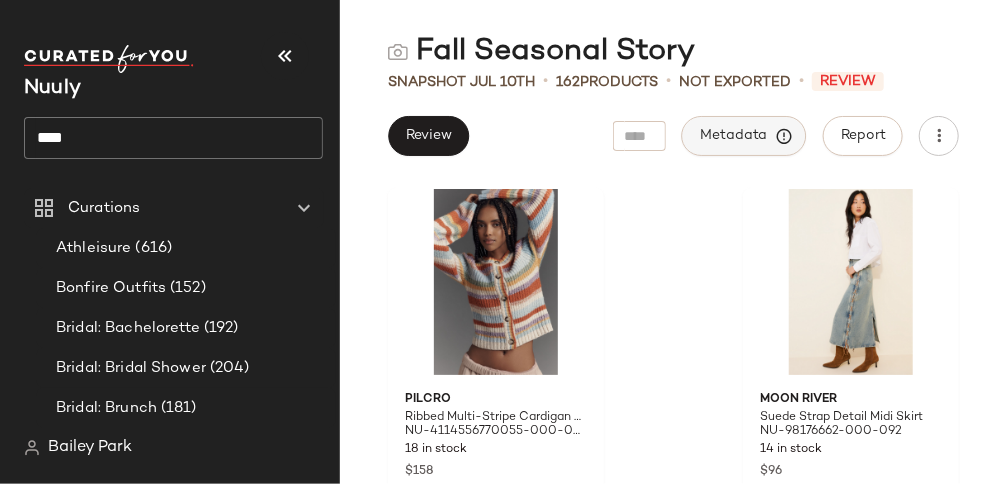 click on "Metadata" 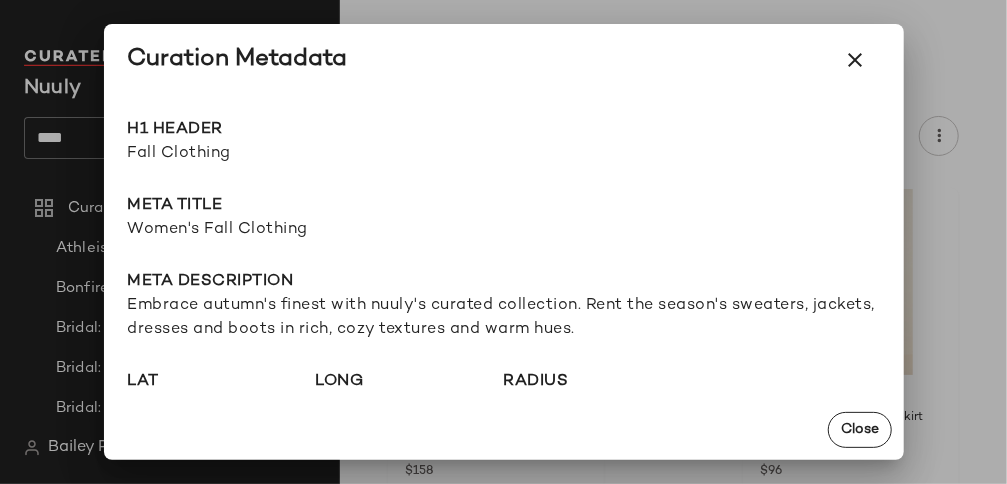 scroll, scrollTop: 0, scrollLeft: 0, axis: both 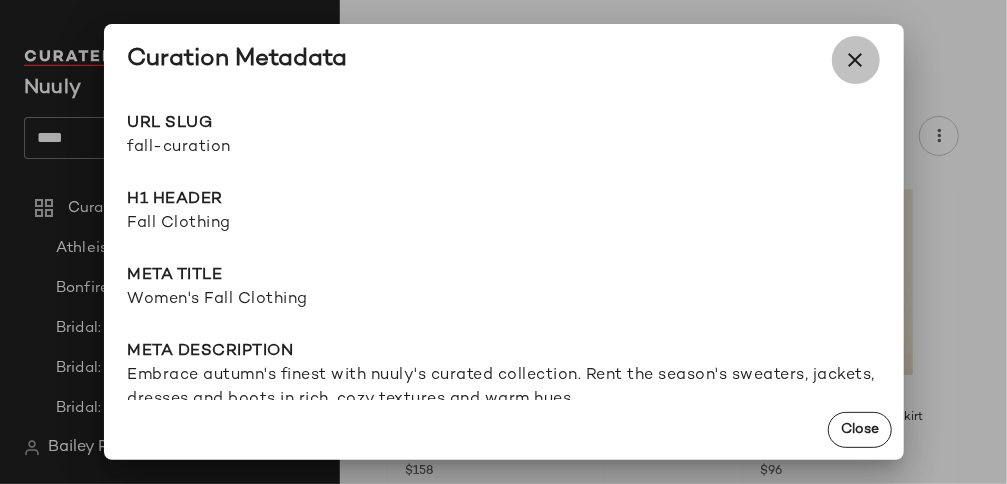 click at bounding box center [856, 60] 